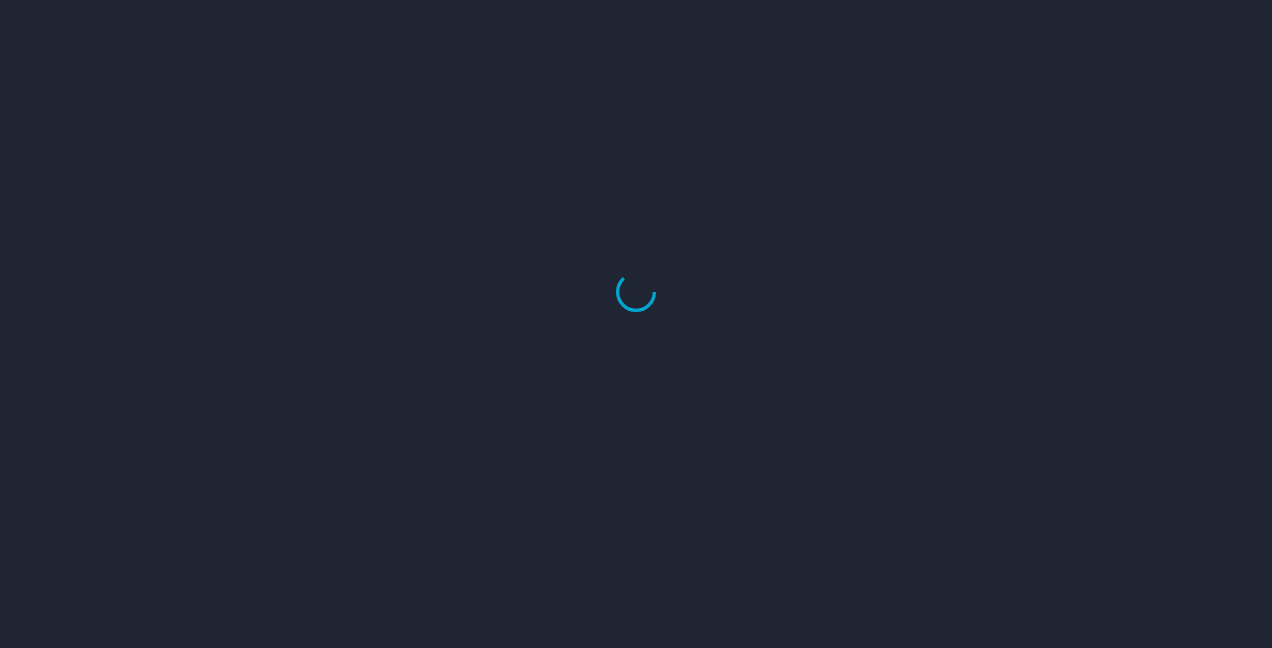 scroll, scrollTop: 0, scrollLeft: 0, axis: both 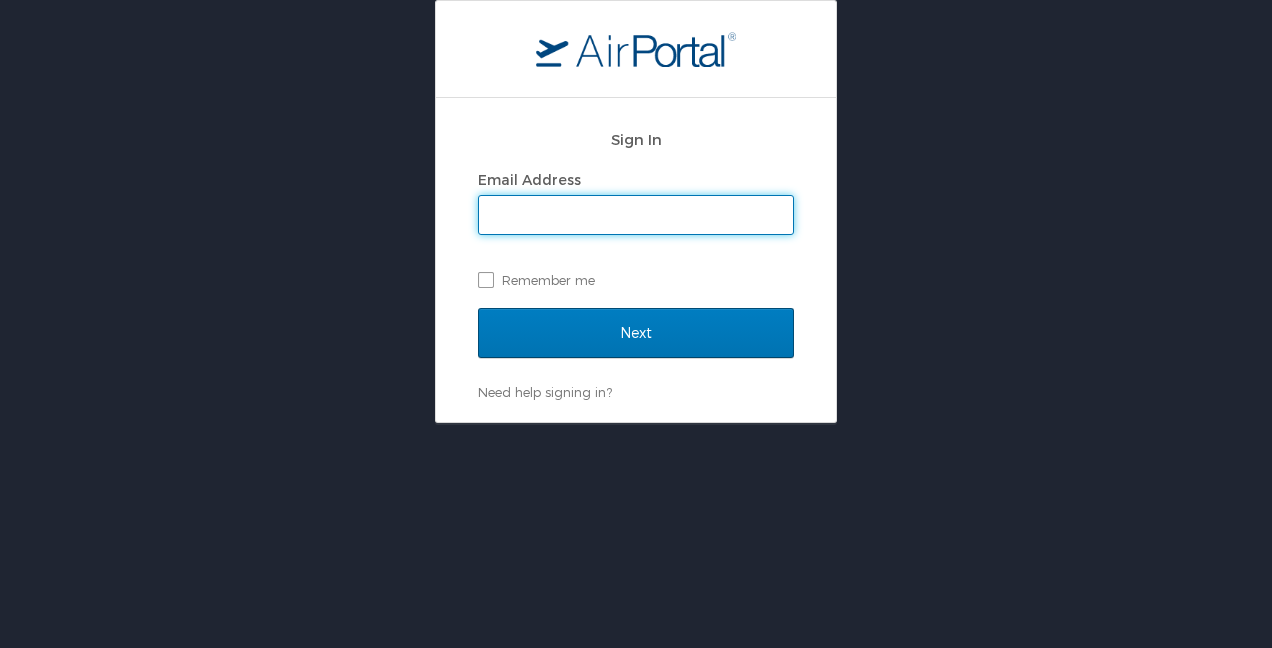 click on "Email Address" at bounding box center (636, 215) 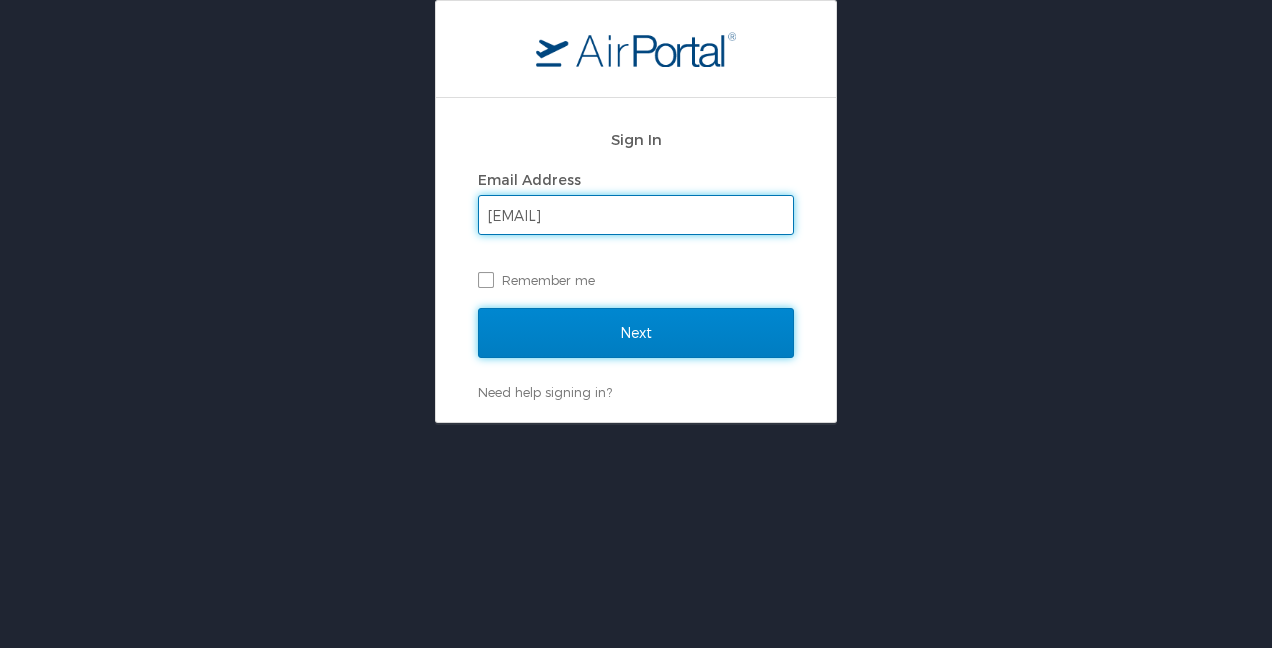 click on "Next" at bounding box center (636, 333) 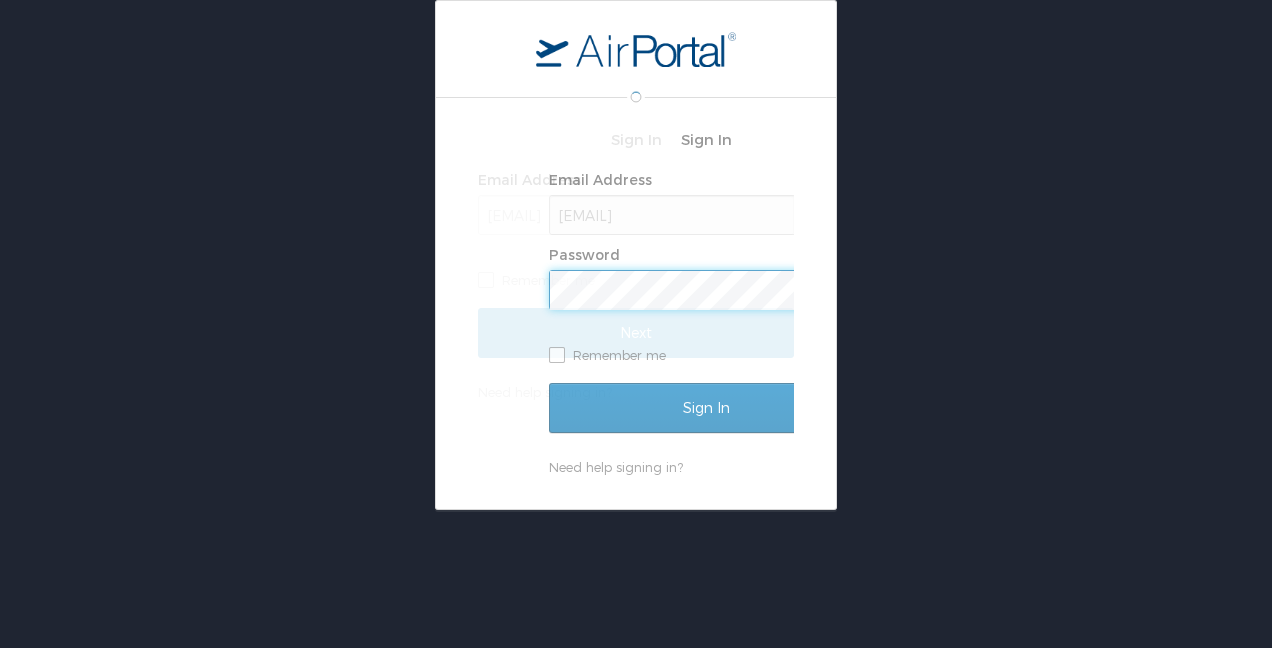 scroll, scrollTop: 0, scrollLeft: 0, axis: both 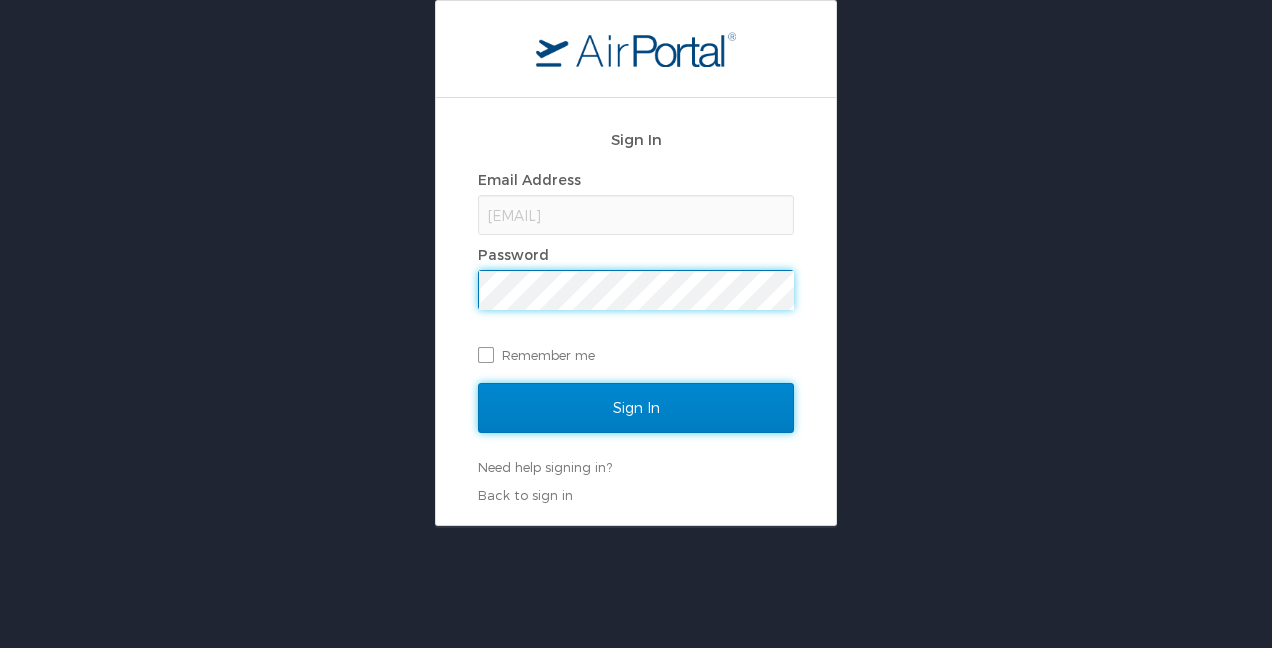click on "Sign In" at bounding box center (636, 408) 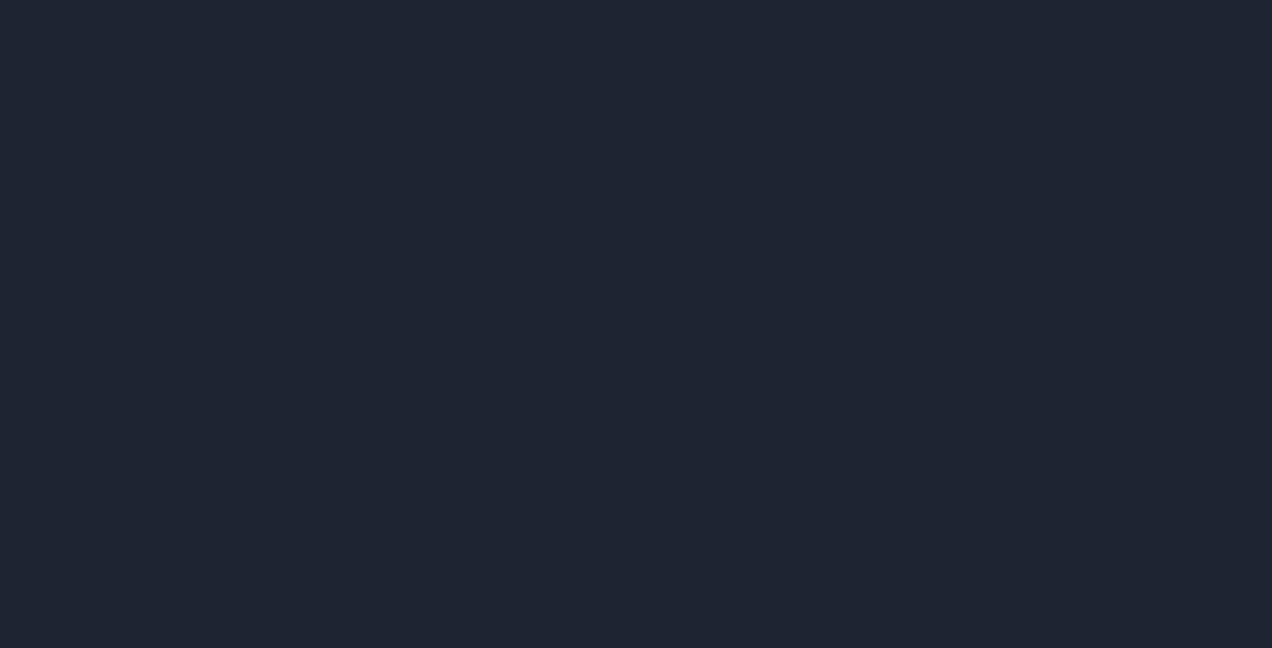 scroll, scrollTop: 0, scrollLeft: 0, axis: both 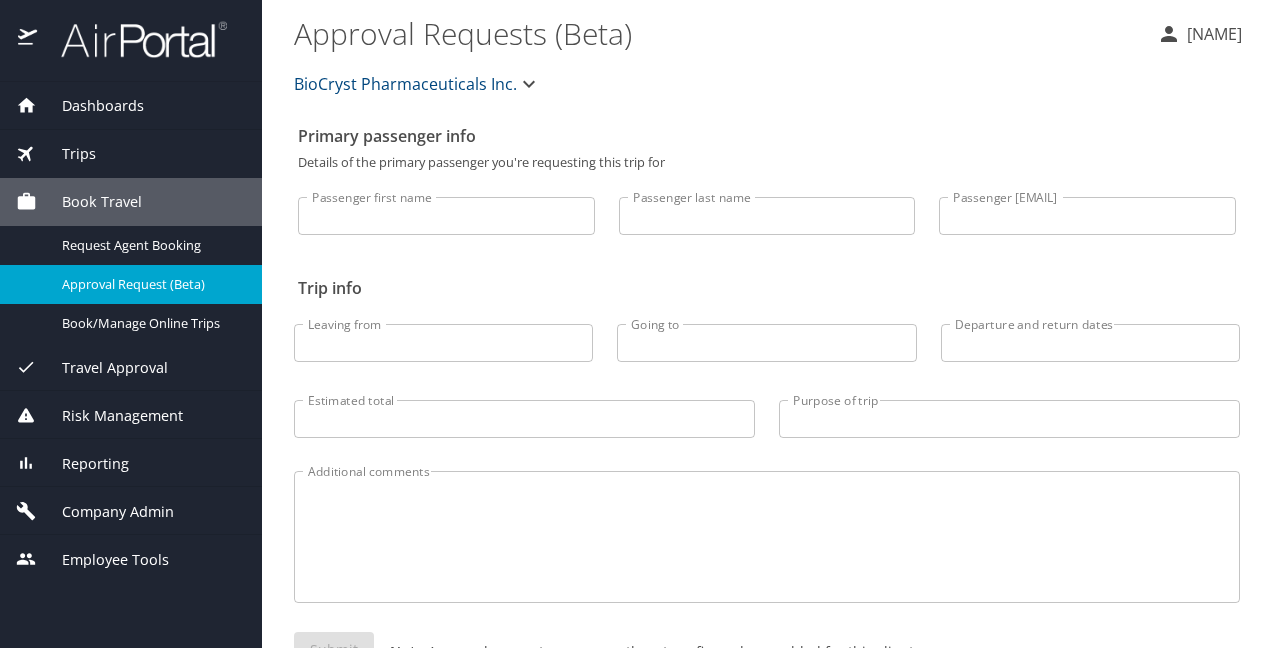 click on "Trips" at bounding box center (66, 154) 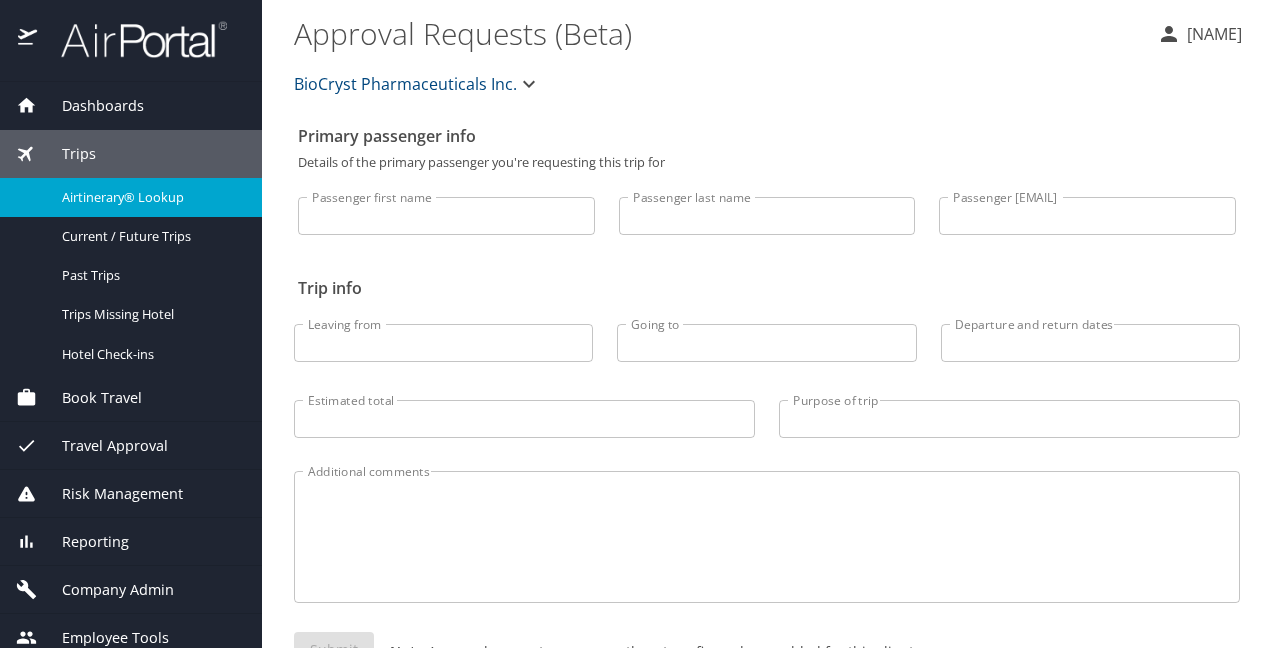 click on "Airtinerary® Lookup" at bounding box center [150, 197] 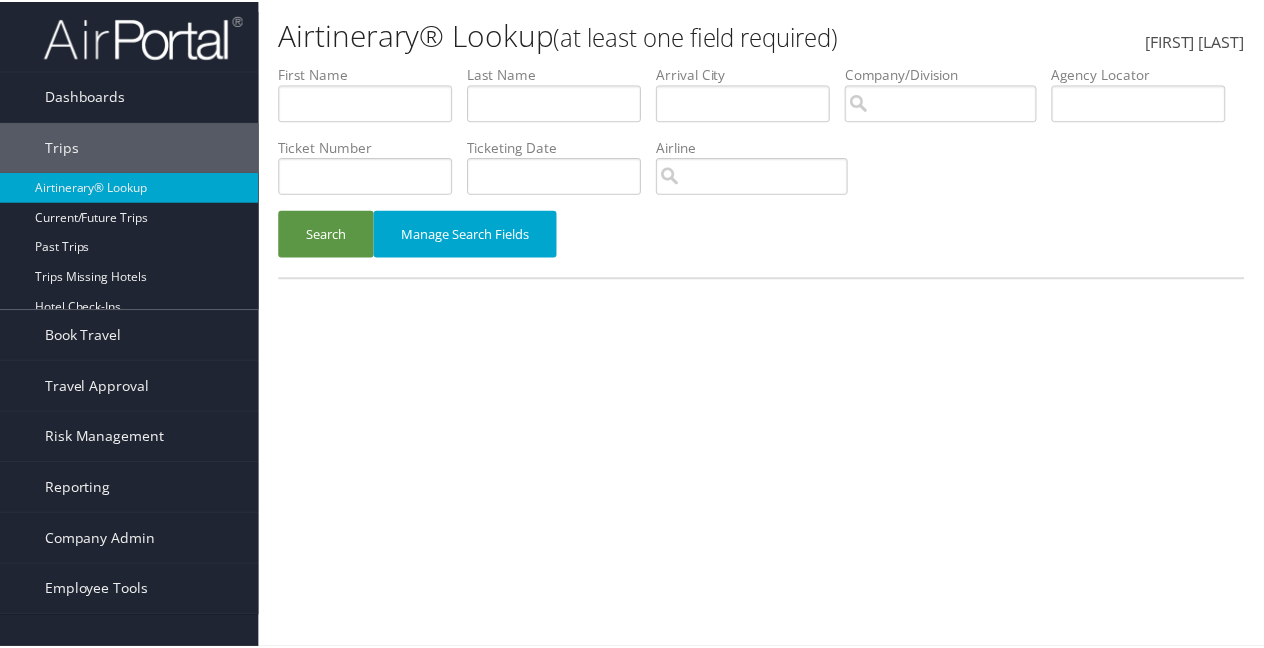 scroll, scrollTop: 0, scrollLeft: 0, axis: both 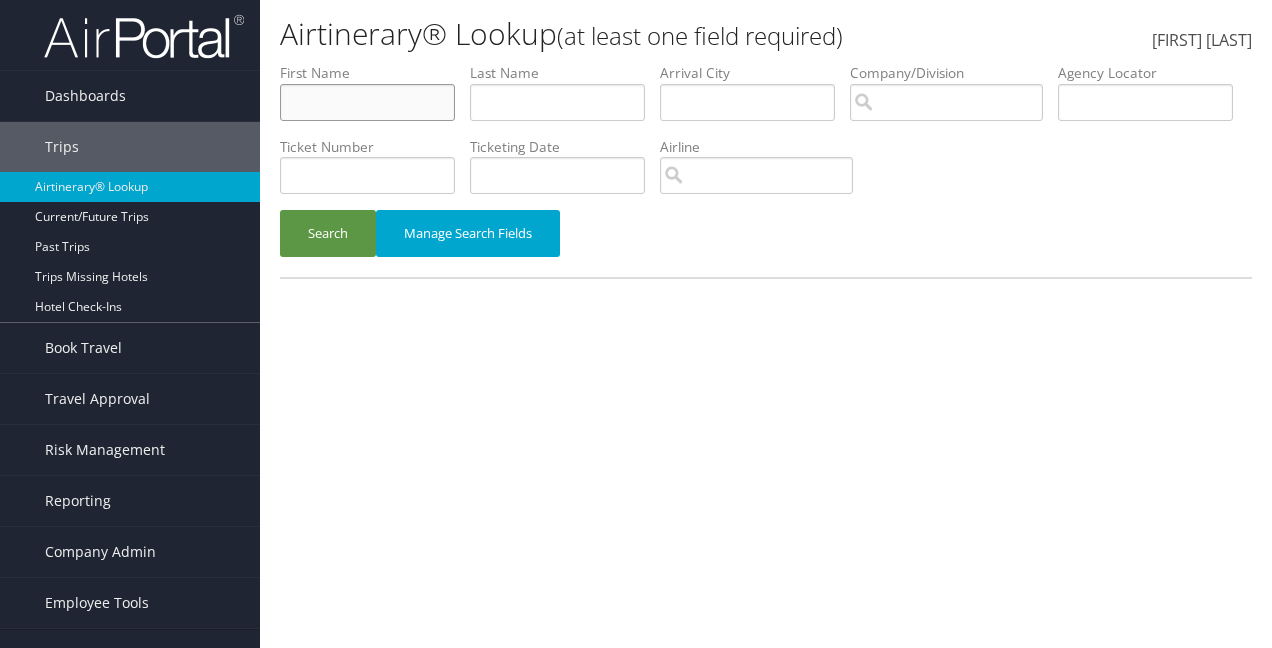 click at bounding box center [367, 102] 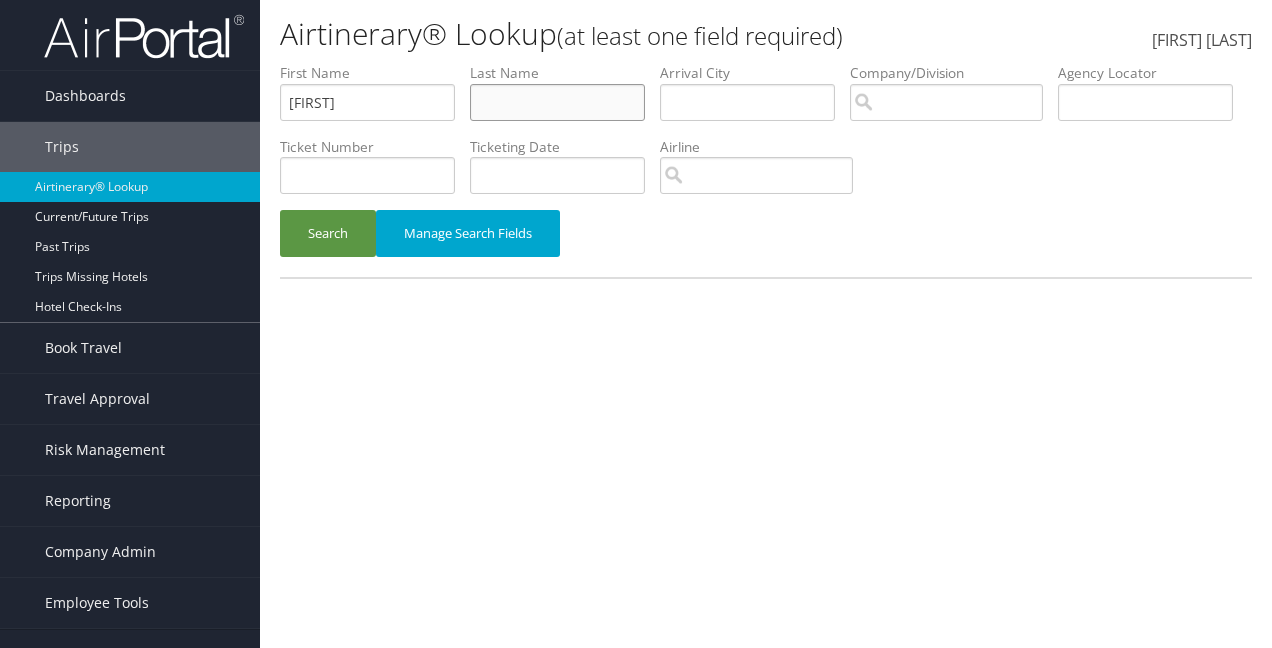type on "[LAST]" 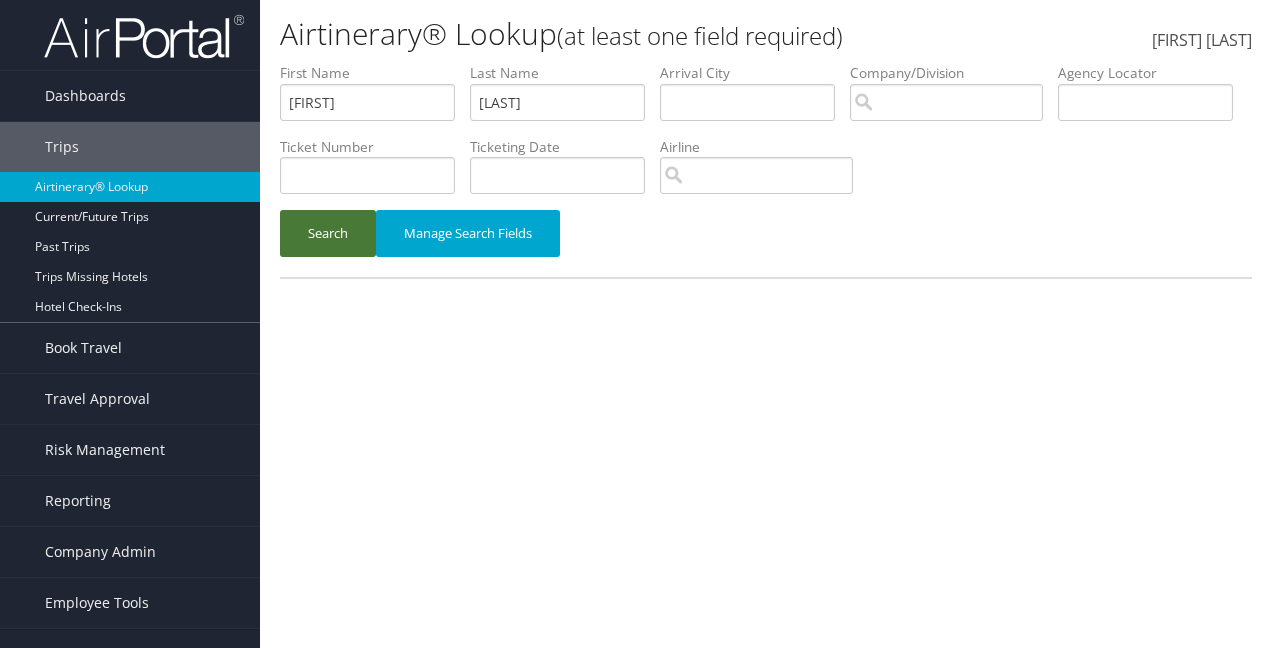 click on "Search" at bounding box center (328, 233) 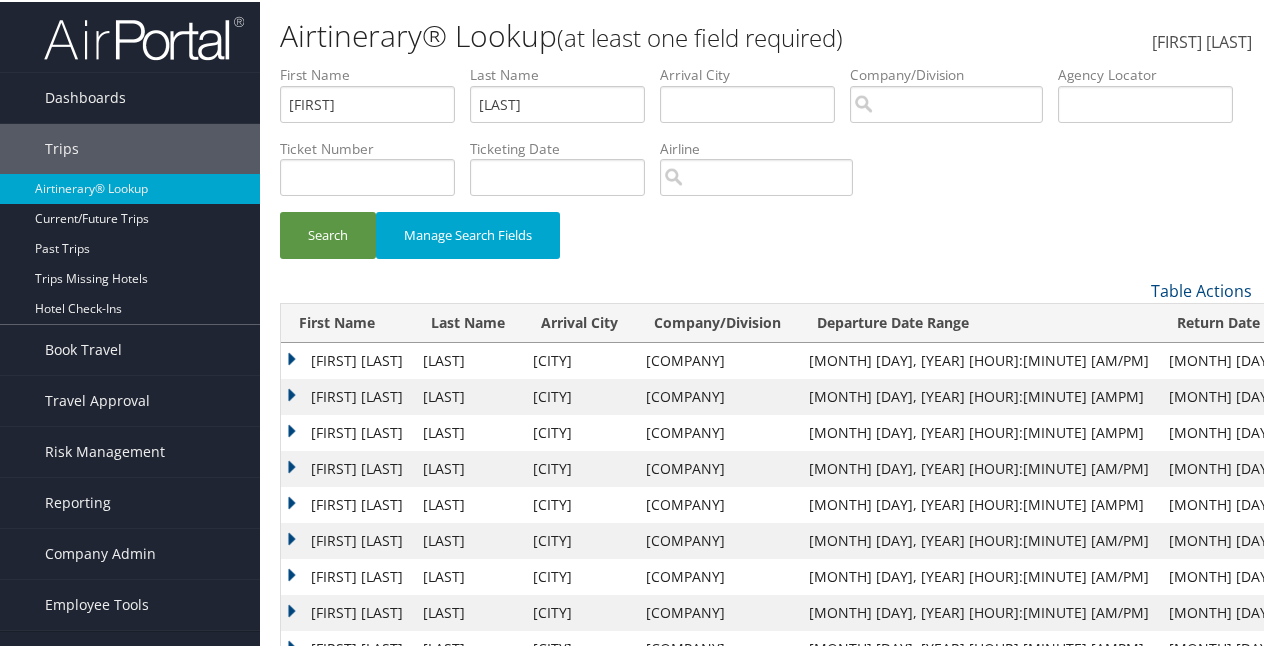 click on "[FIRST] [LAST]" at bounding box center [347, 359] 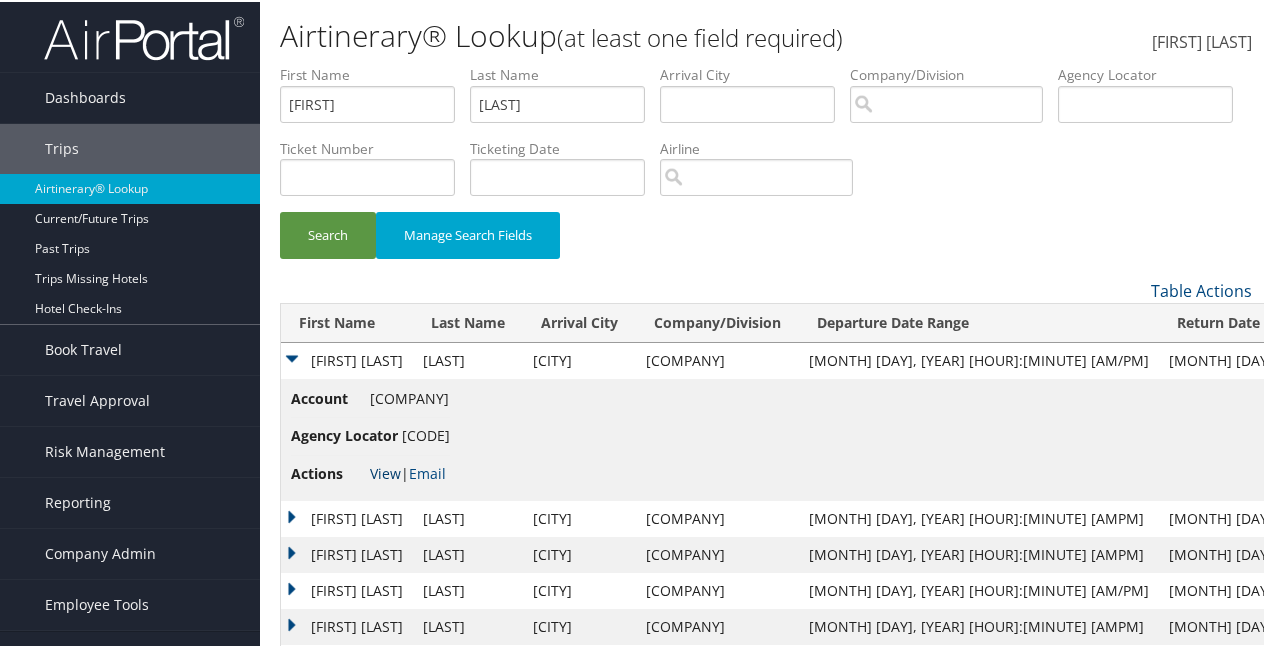 click on "View" at bounding box center [385, 471] 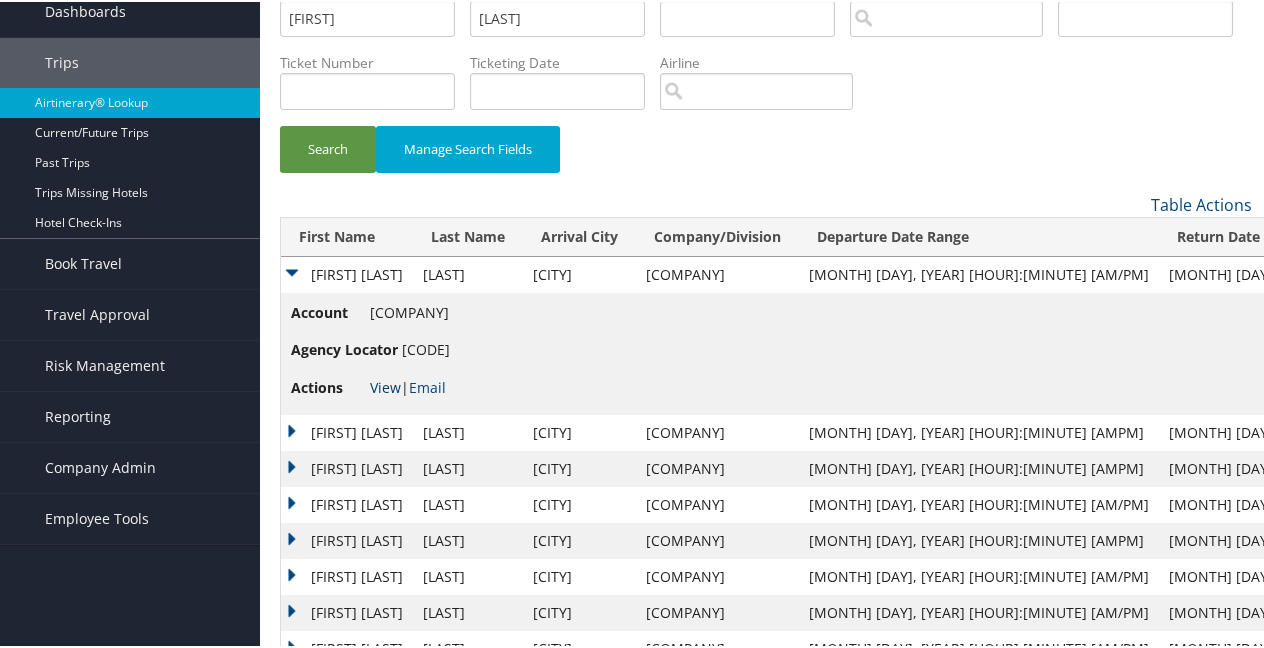 scroll, scrollTop: 0, scrollLeft: 0, axis: both 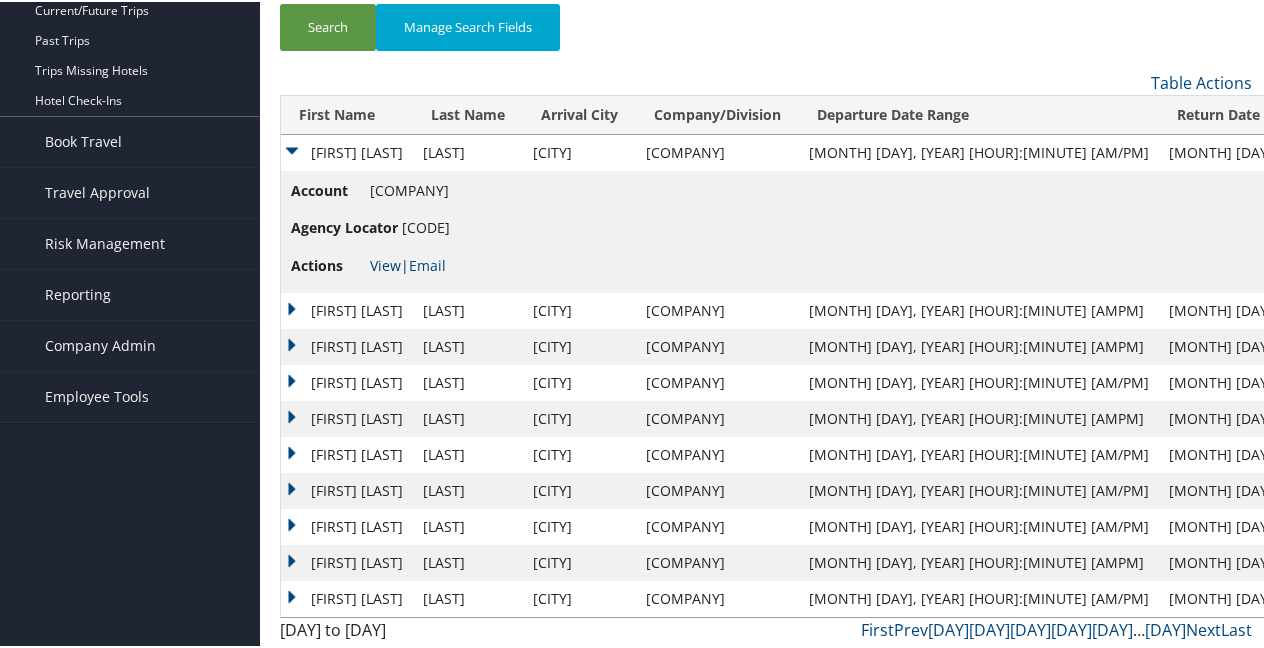 click on "View" at bounding box center [385, 263] 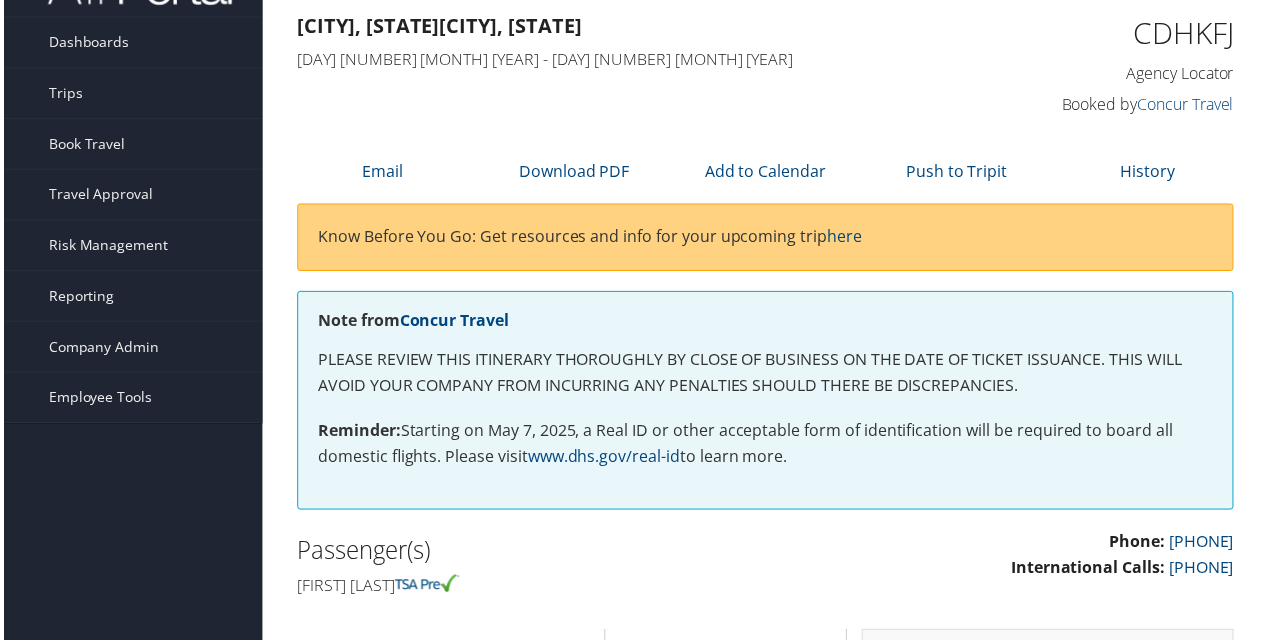 scroll, scrollTop: 0, scrollLeft: 0, axis: both 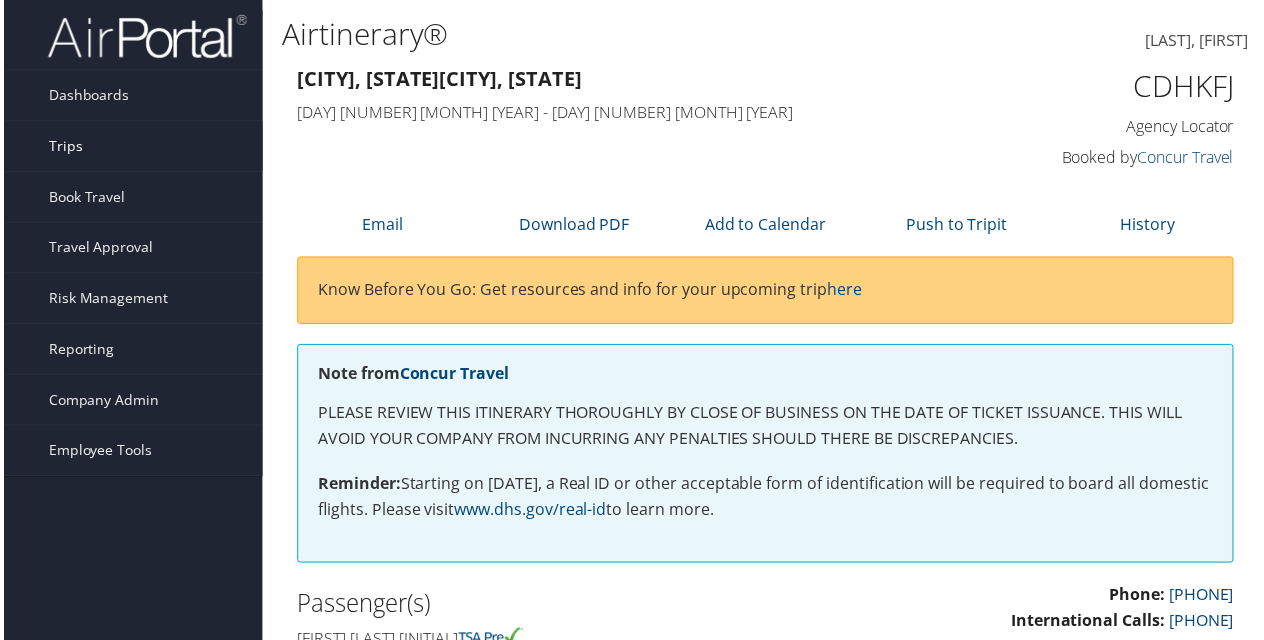 click on "Trips" at bounding box center (130, 147) 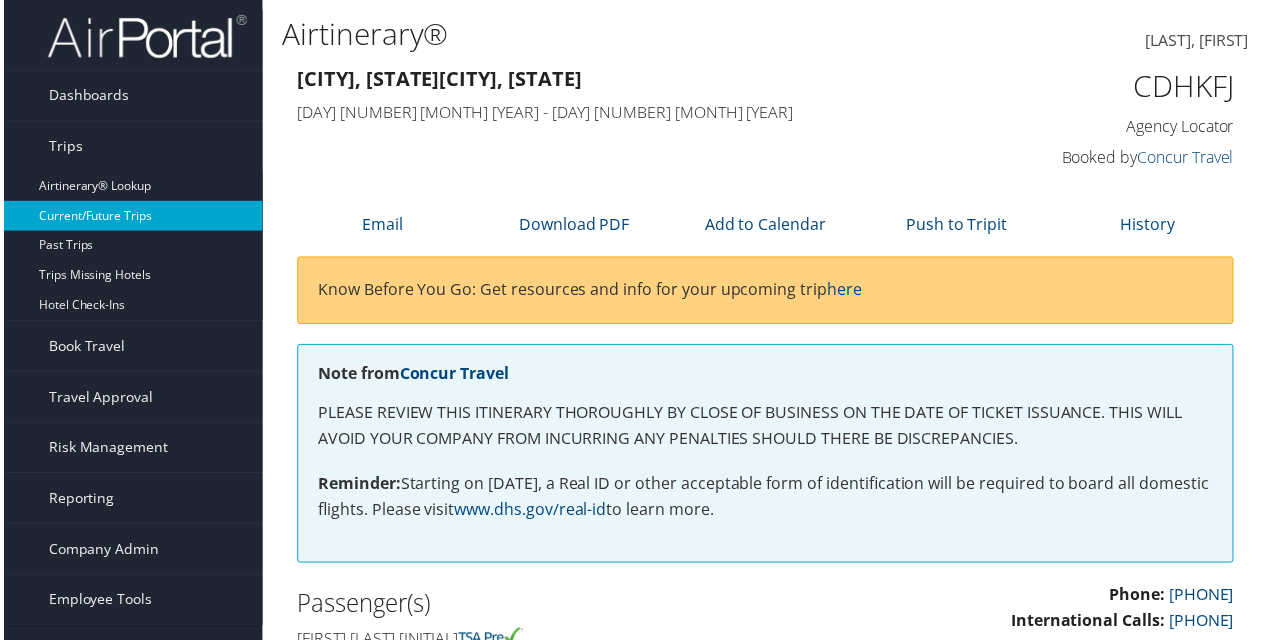 click on "Current/Future Trips" at bounding box center [130, 217] 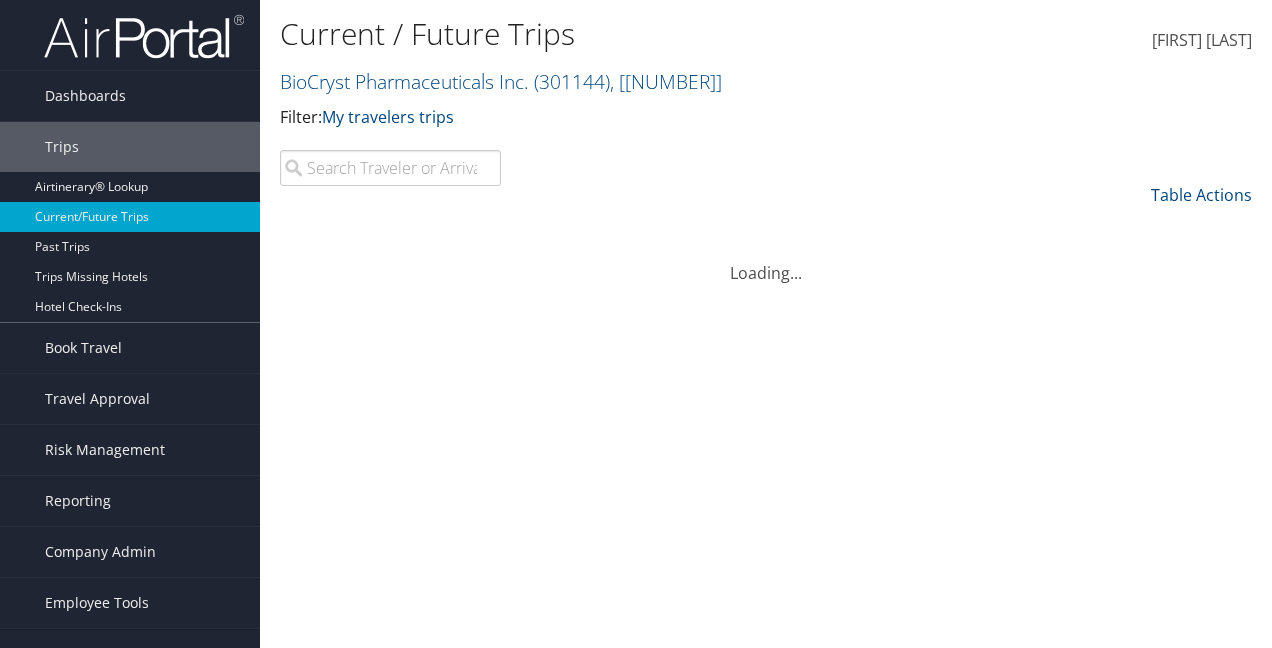 scroll, scrollTop: 0, scrollLeft: 0, axis: both 